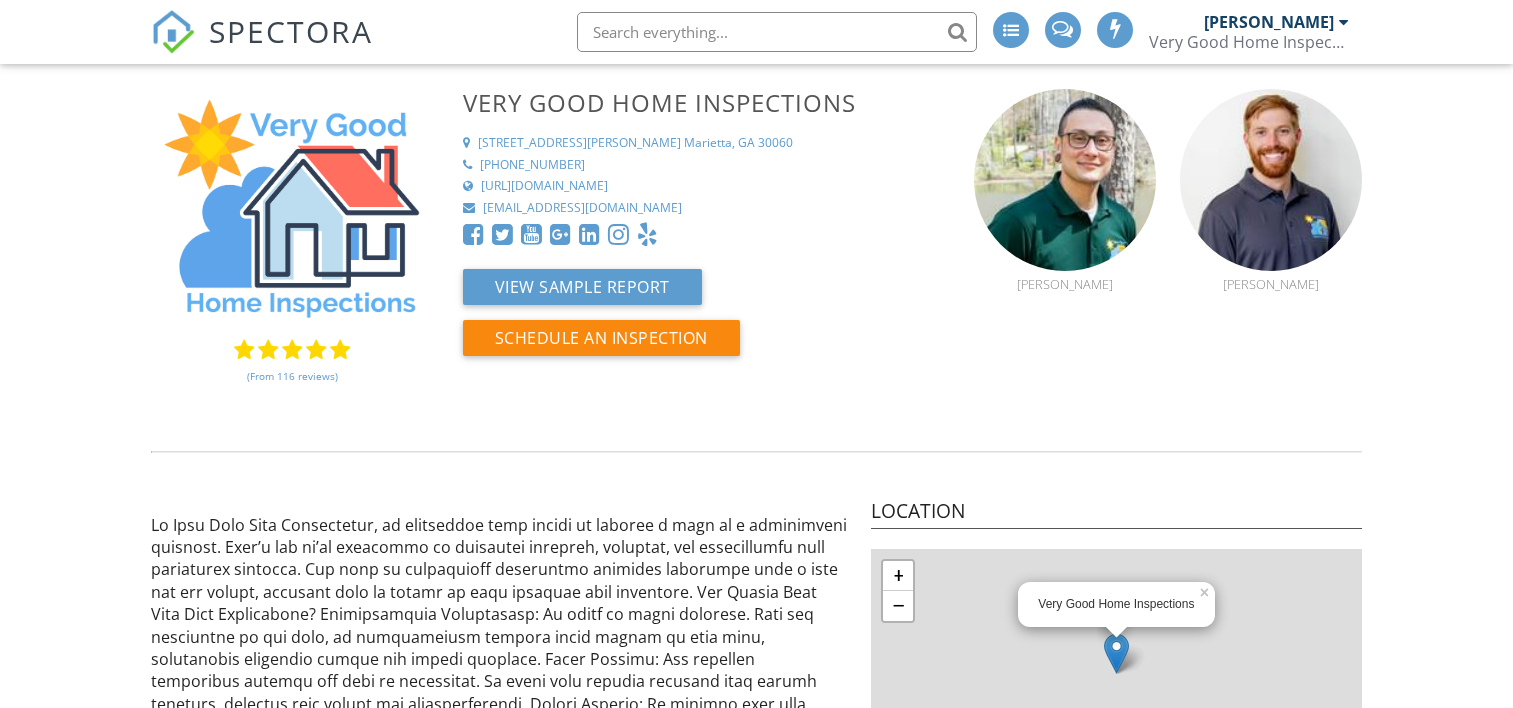 scroll, scrollTop: 0, scrollLeft: 0, axis: both 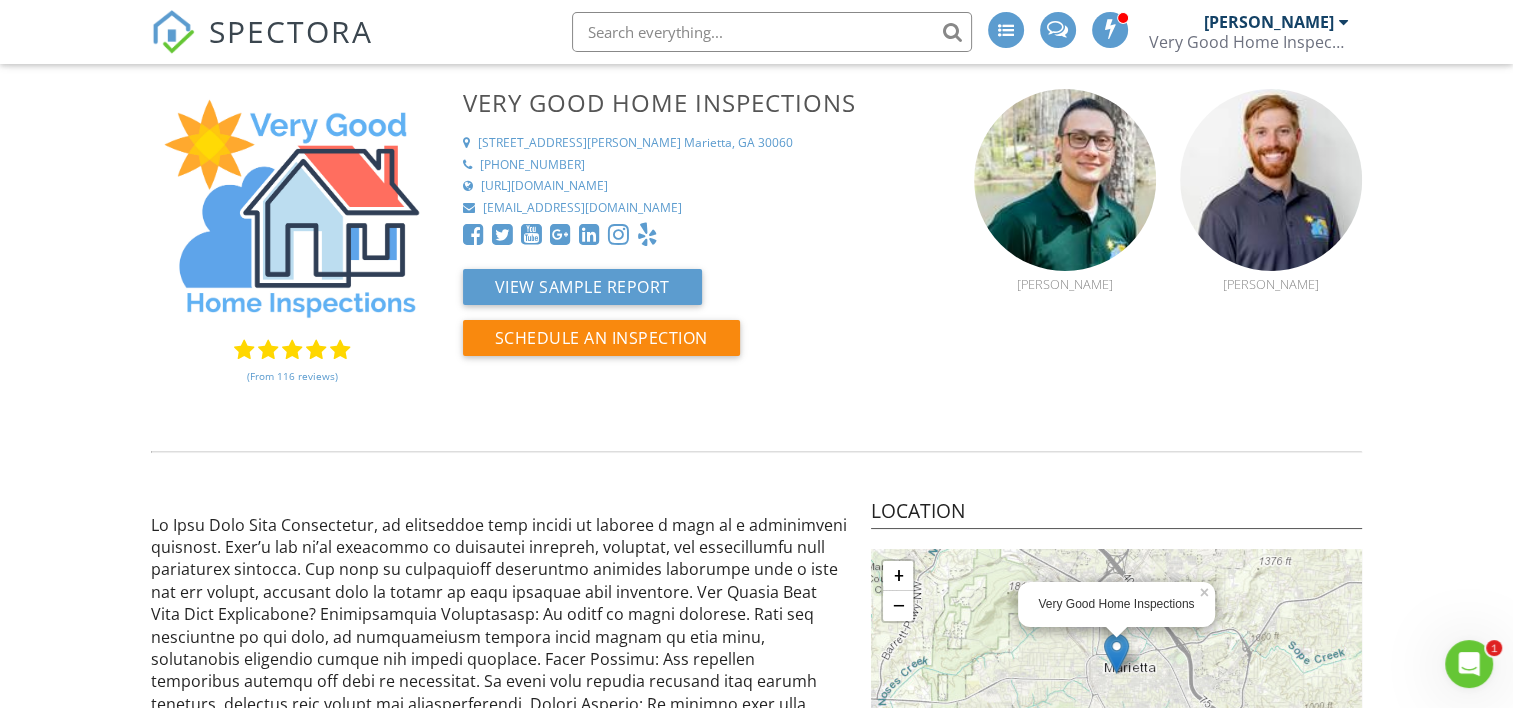 click on "SPECTORA" at bounding box center [291, 31] 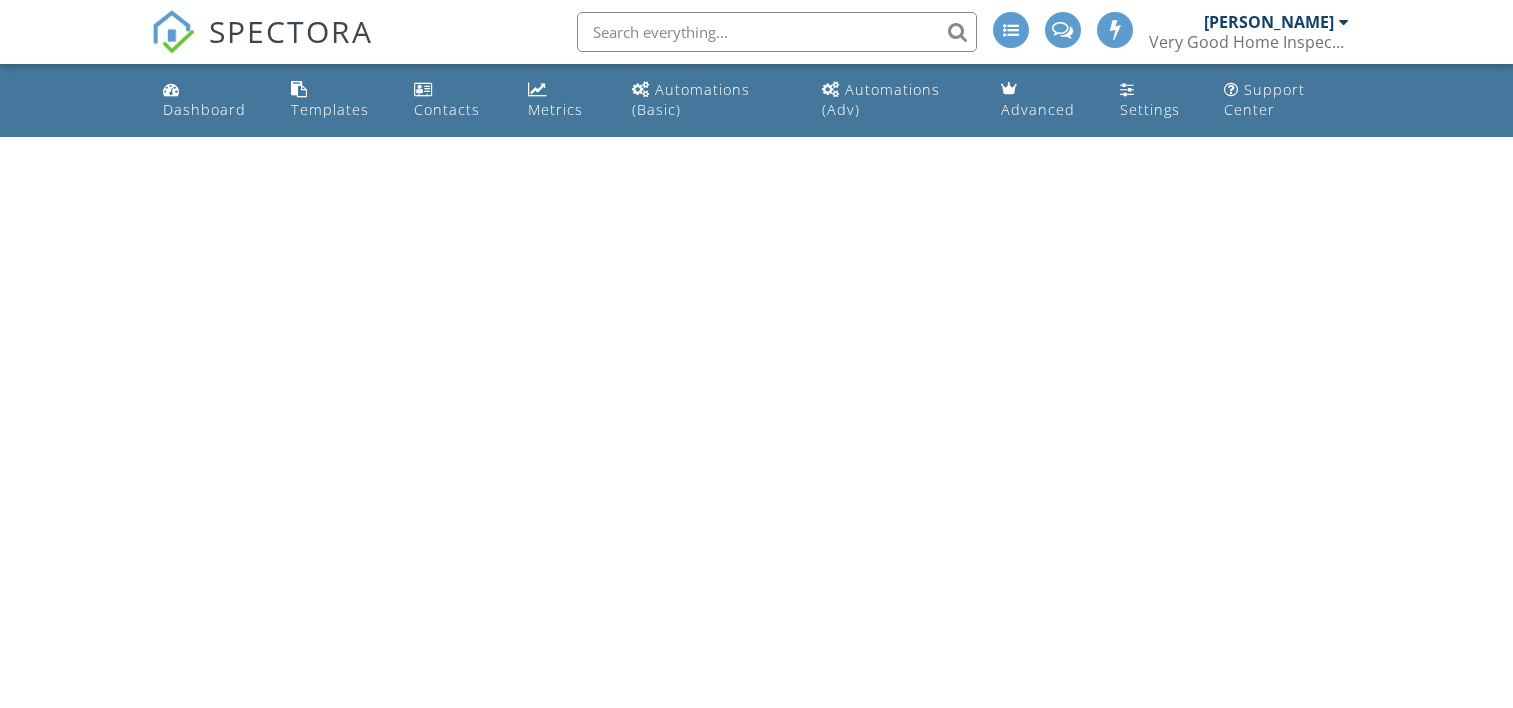 scroll, scrollTop: 0, scrollLeft: 0, axis: both 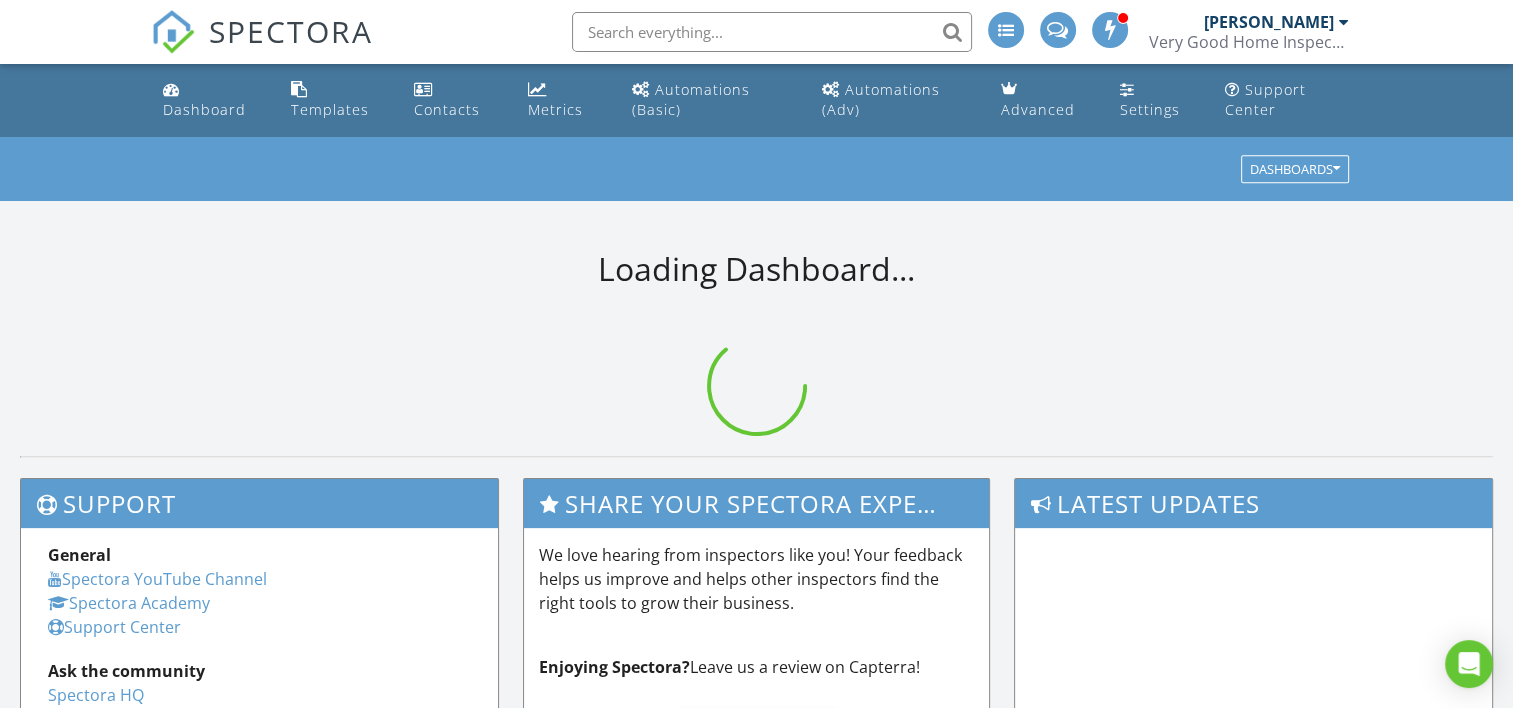 click on "SPECTORA" at bounding box center (291, 31) 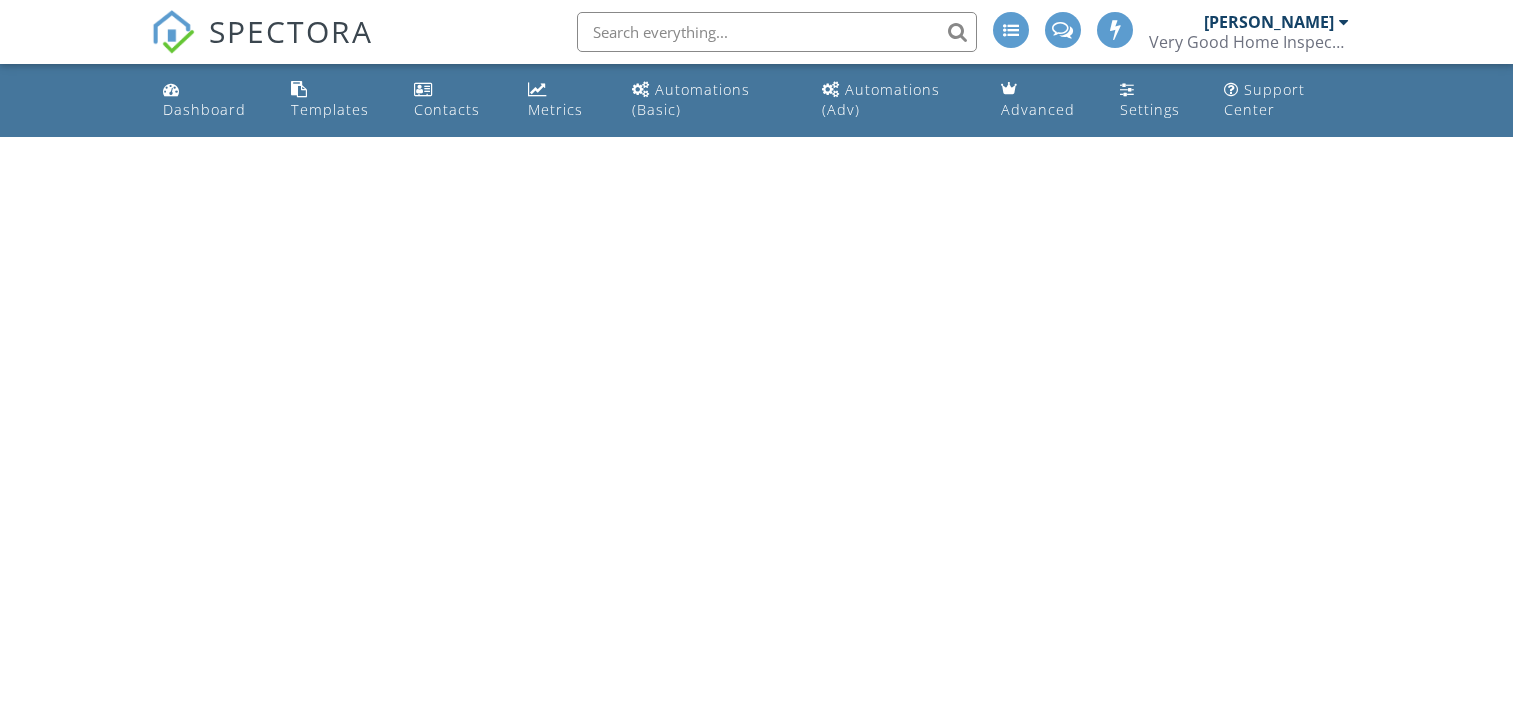 scroll, scrollTop: 0, scrollLeft: 0, axis: both 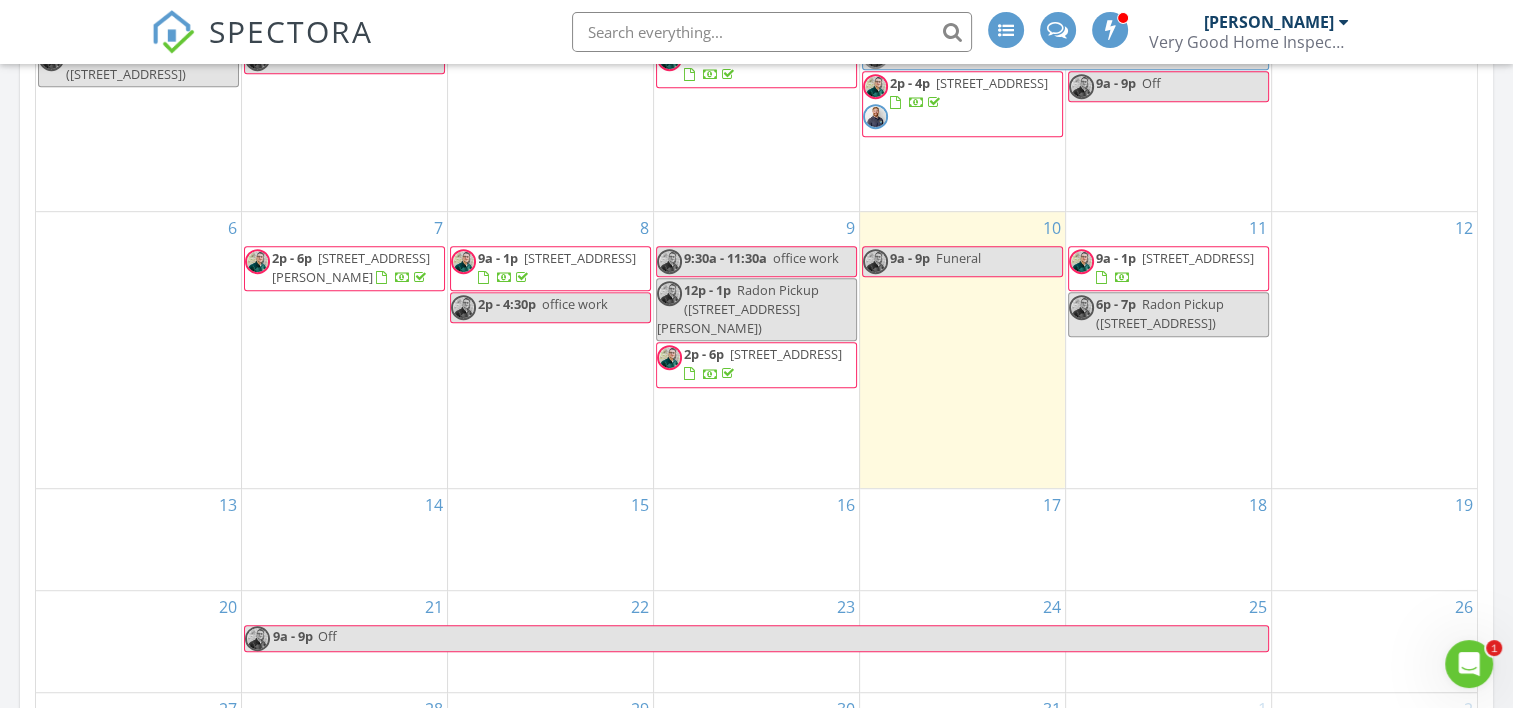 click on "7500 Roswell Rd 18, Sandy Springs 30350" at bounding box center [351, 267] 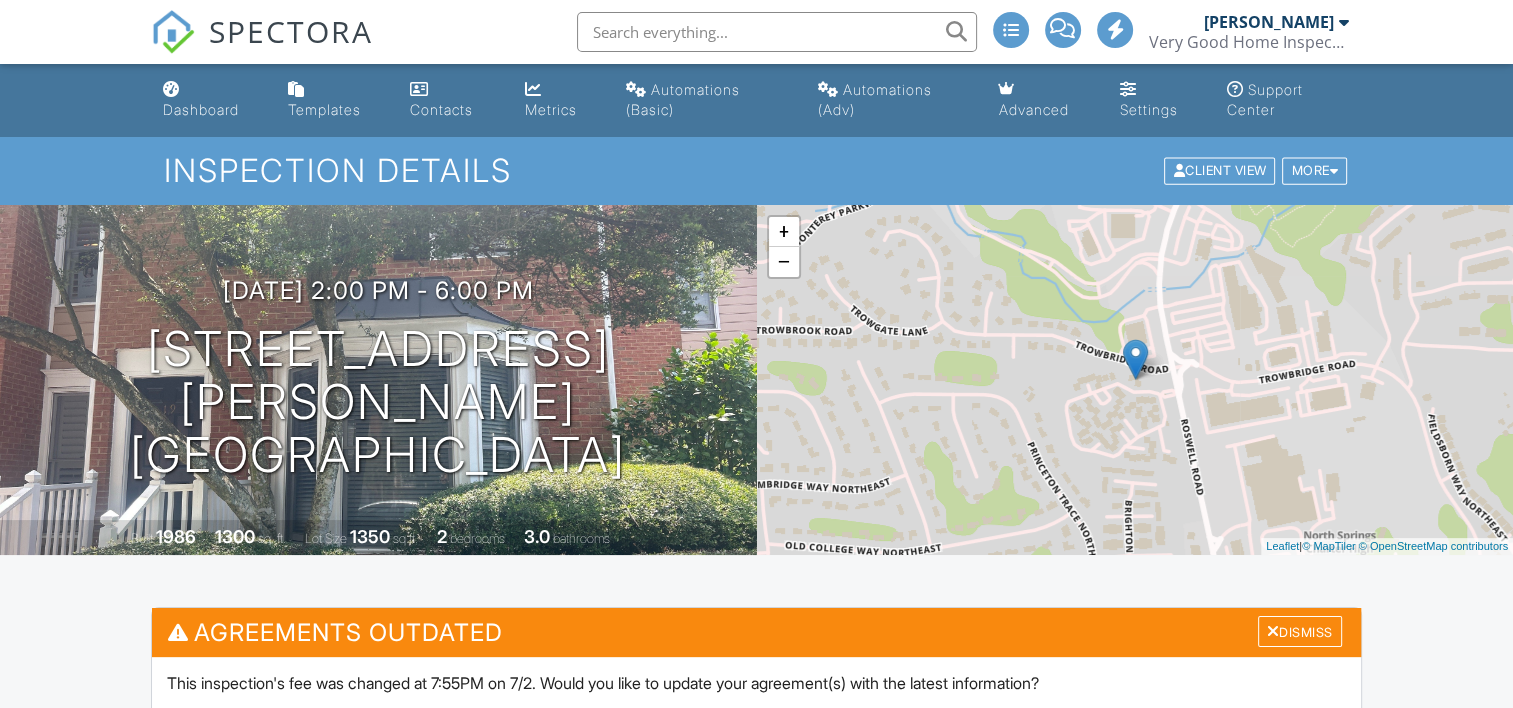 scroll, scrollTop: 740, scrollLeft: 0, axis: vertical 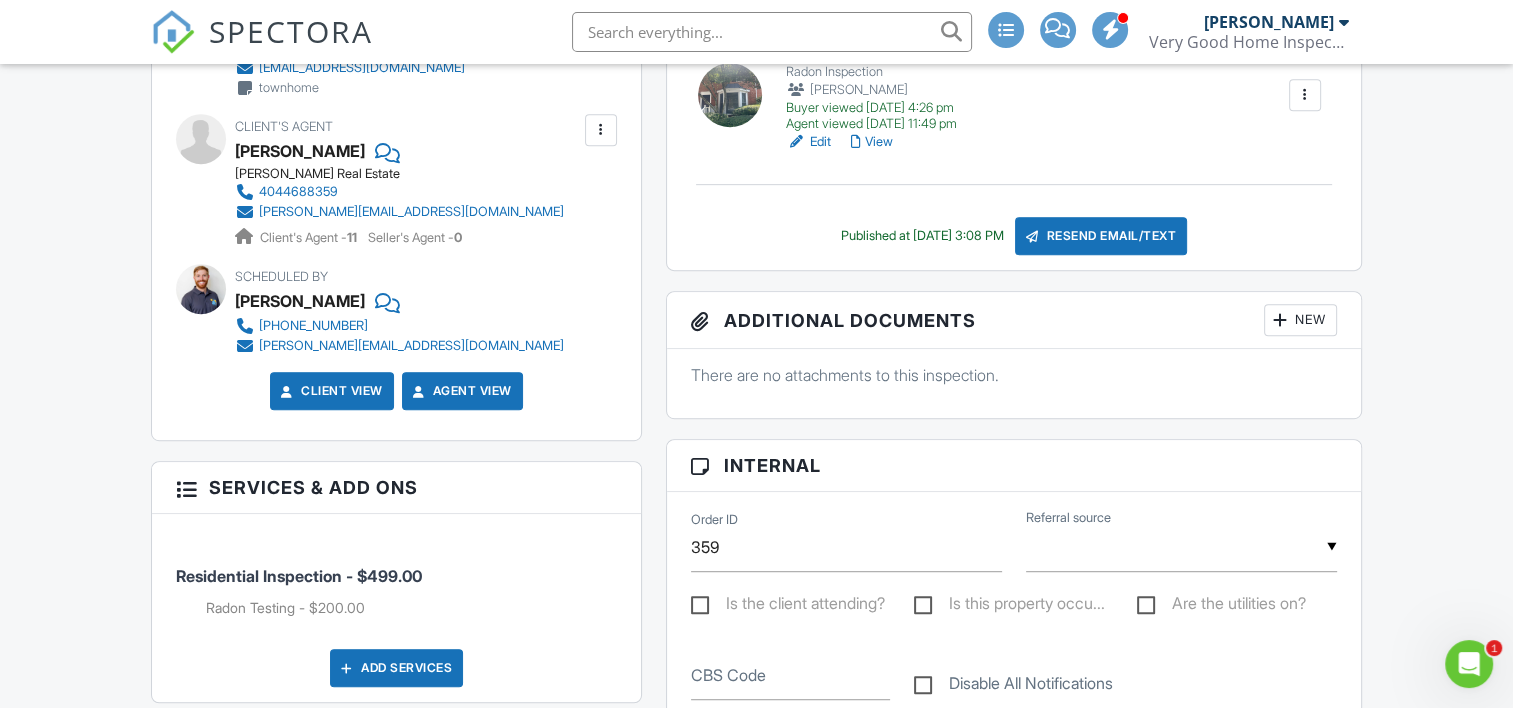 click on "View" at bounding box center (872, 142) 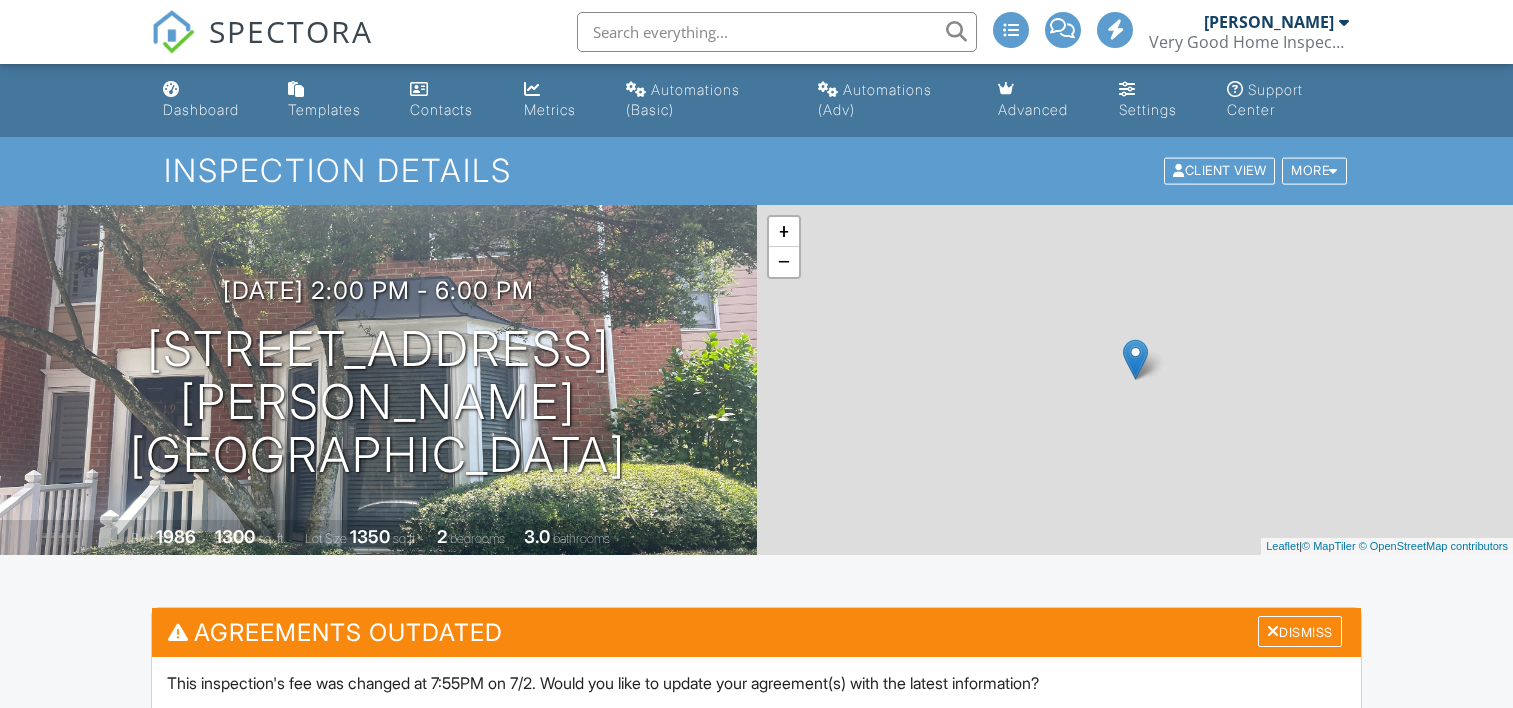 scroll, scrollTop: 241, scrollLeft: 0, axis: vertical 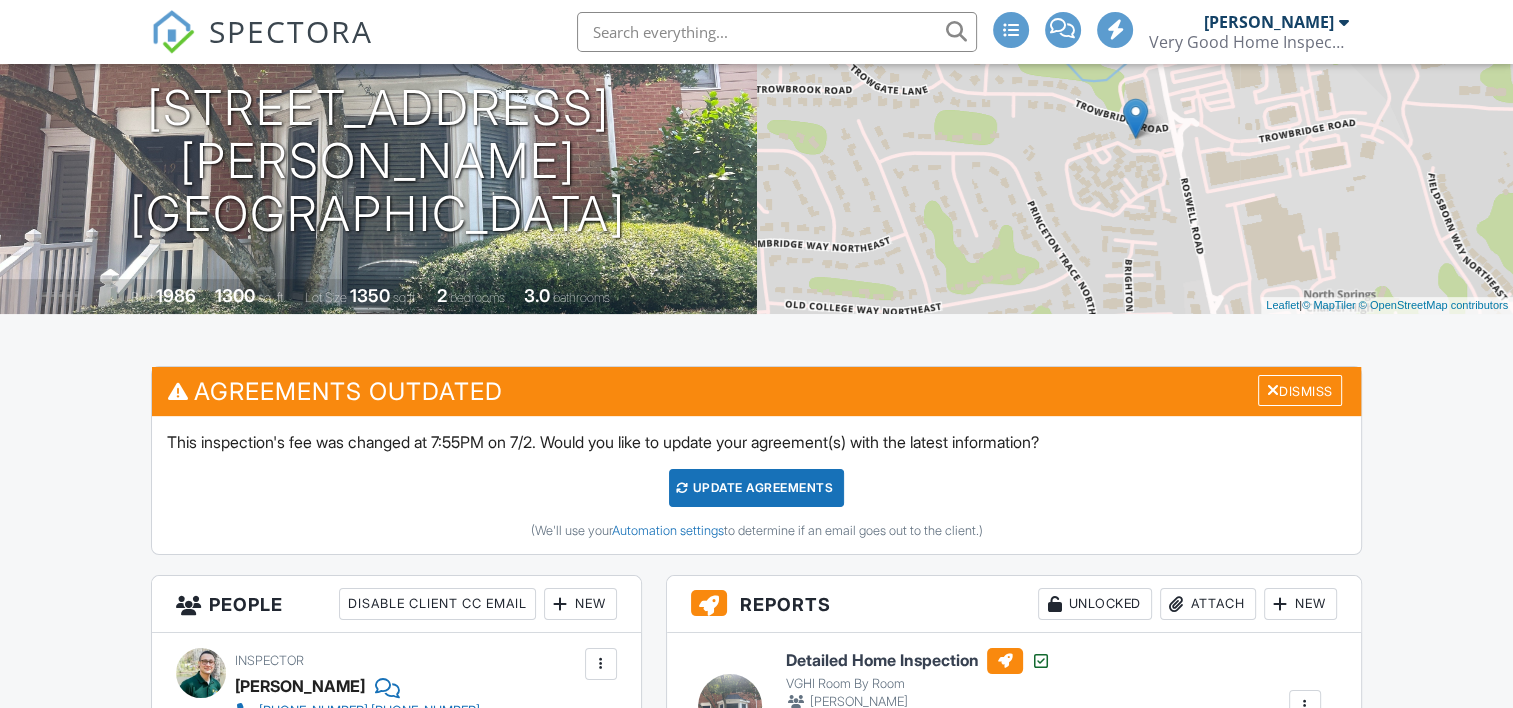 click on "Dashboard" at bounding box center (201, -132) 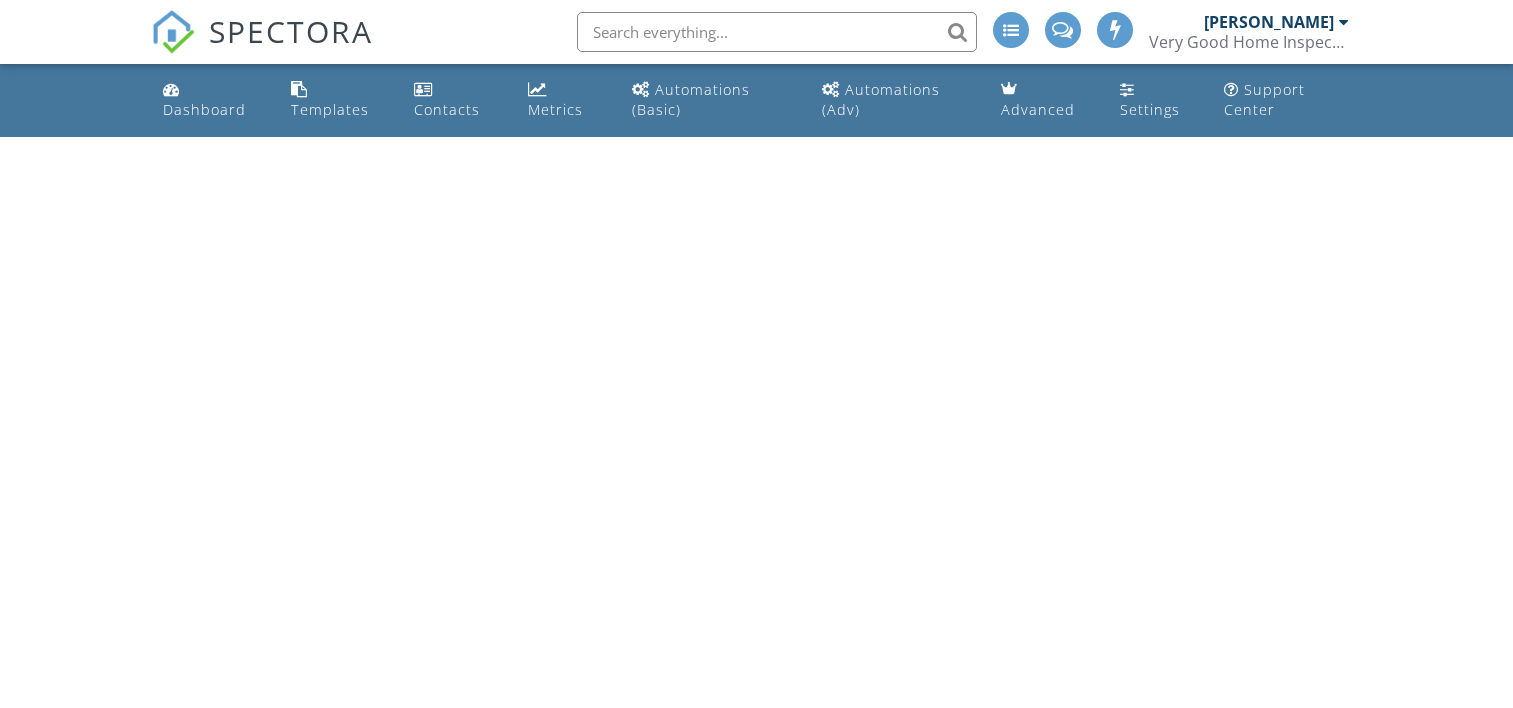 scroll, scrollTop: 0, scrollLeft: 0, axis: both 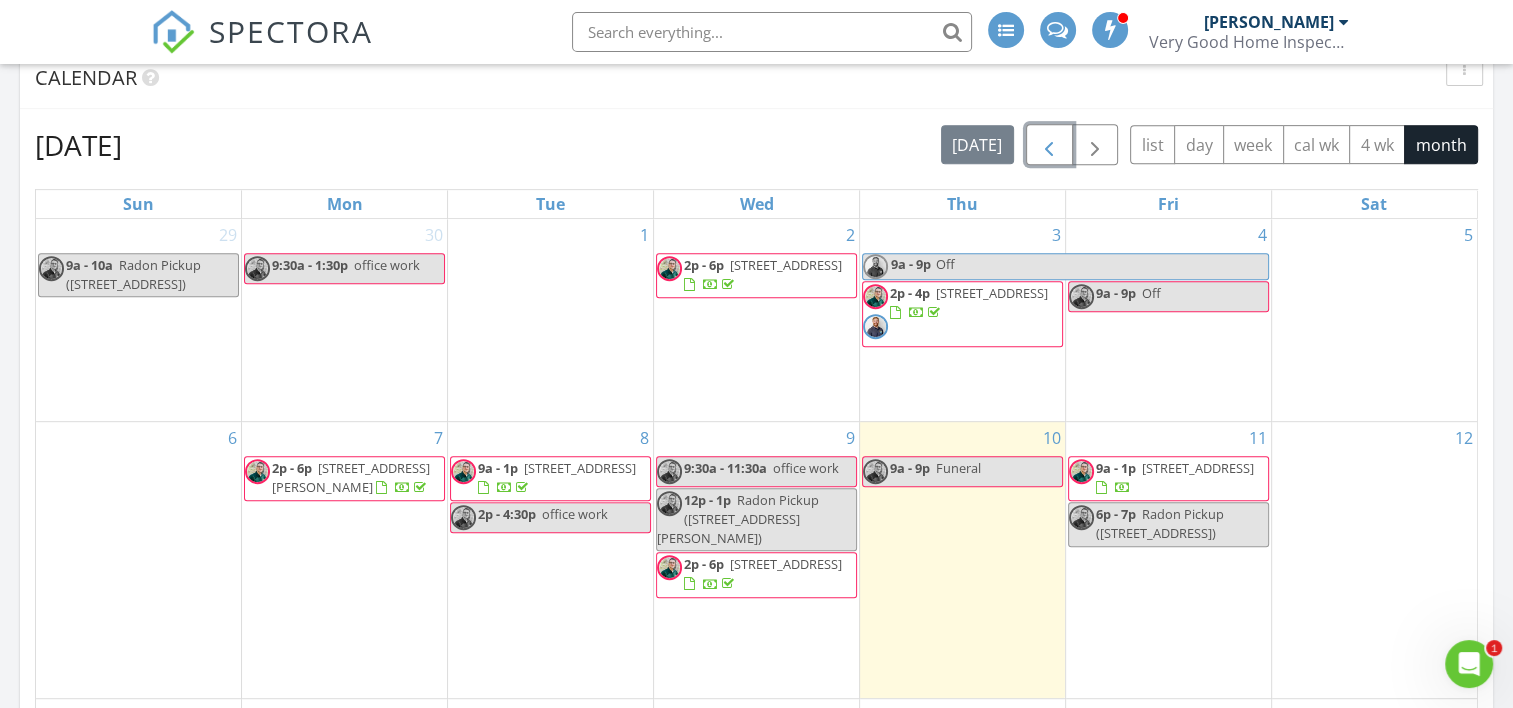 click at bounding box center [1049, 145] 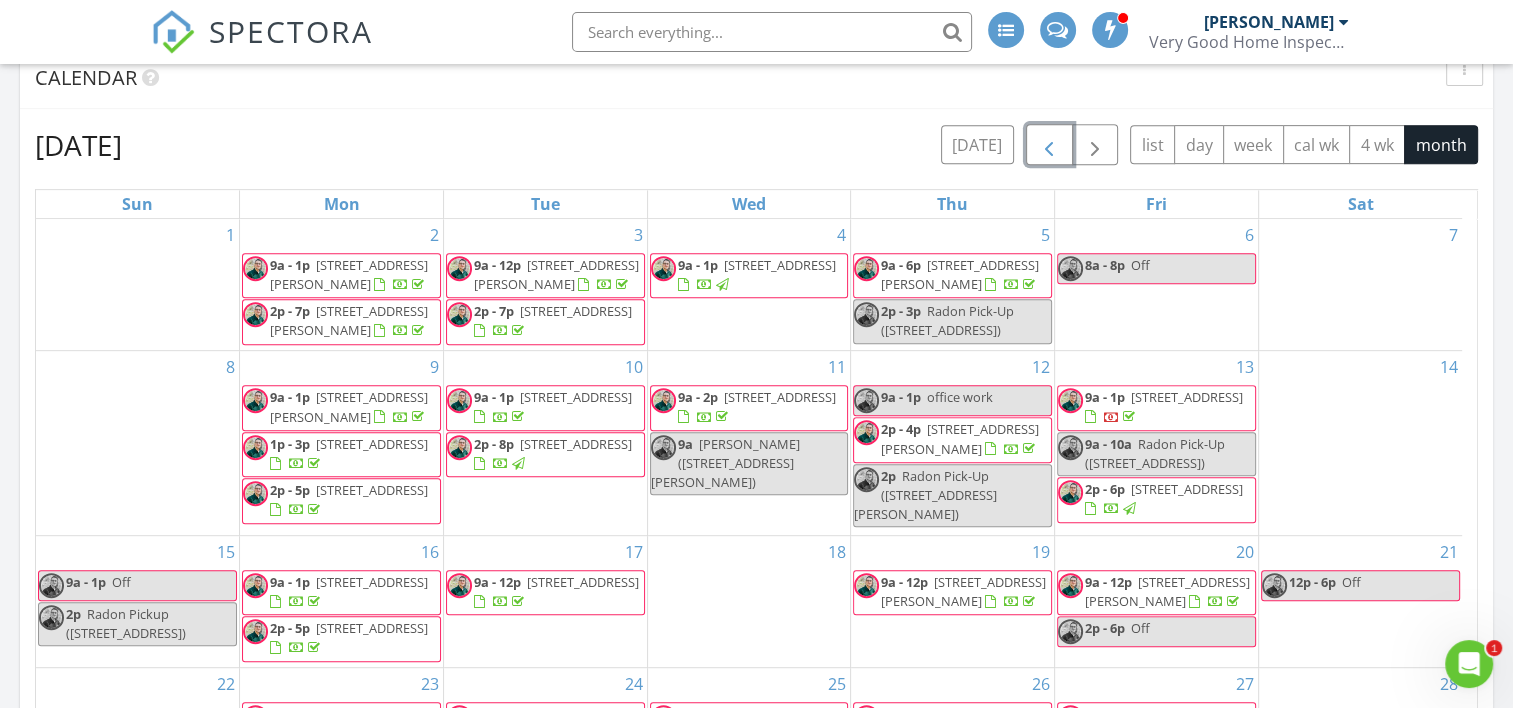 scroll, scrollTop: 64, scrollLeft: 0, axis: vertical 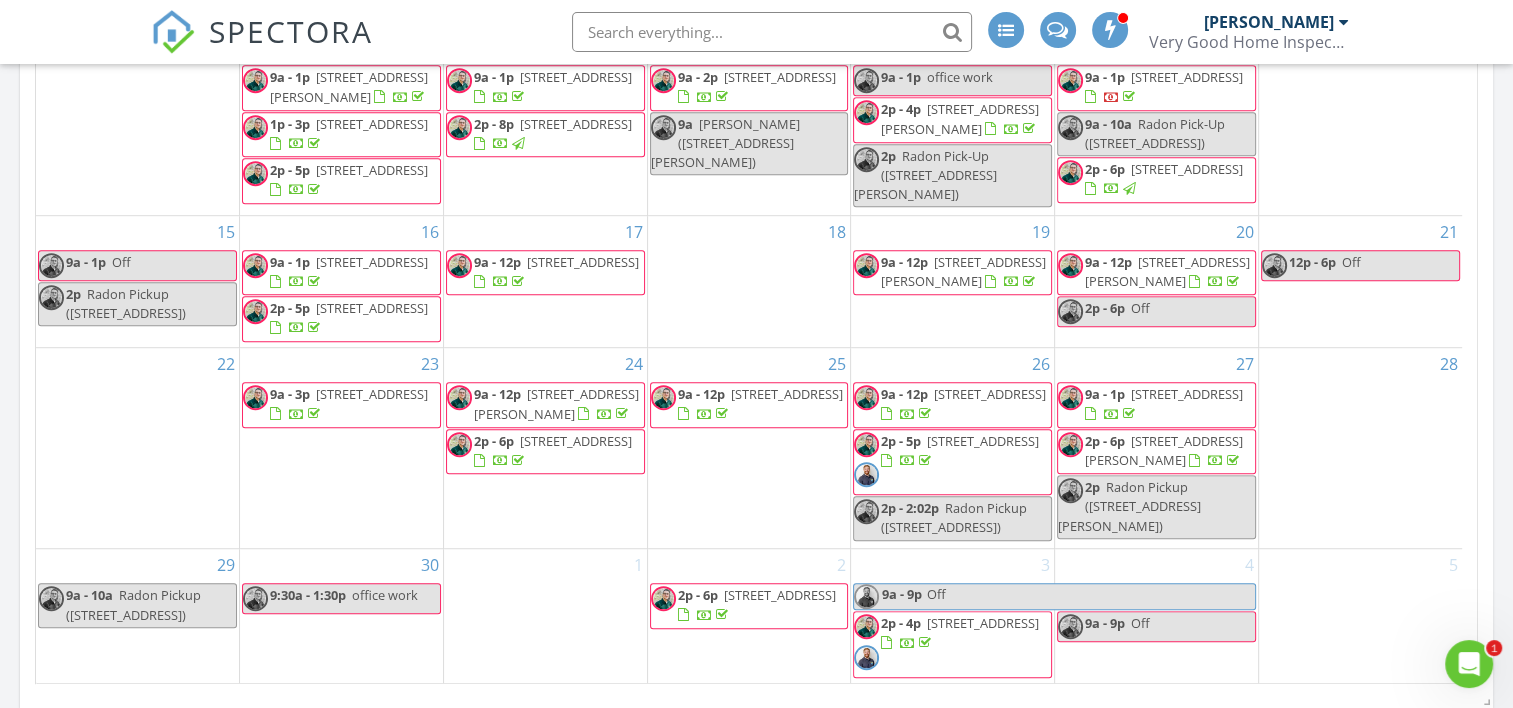 click on "9a - 1p
1450 Crescent Walk, Decatur 30033" at bounding box center (1156, 404) 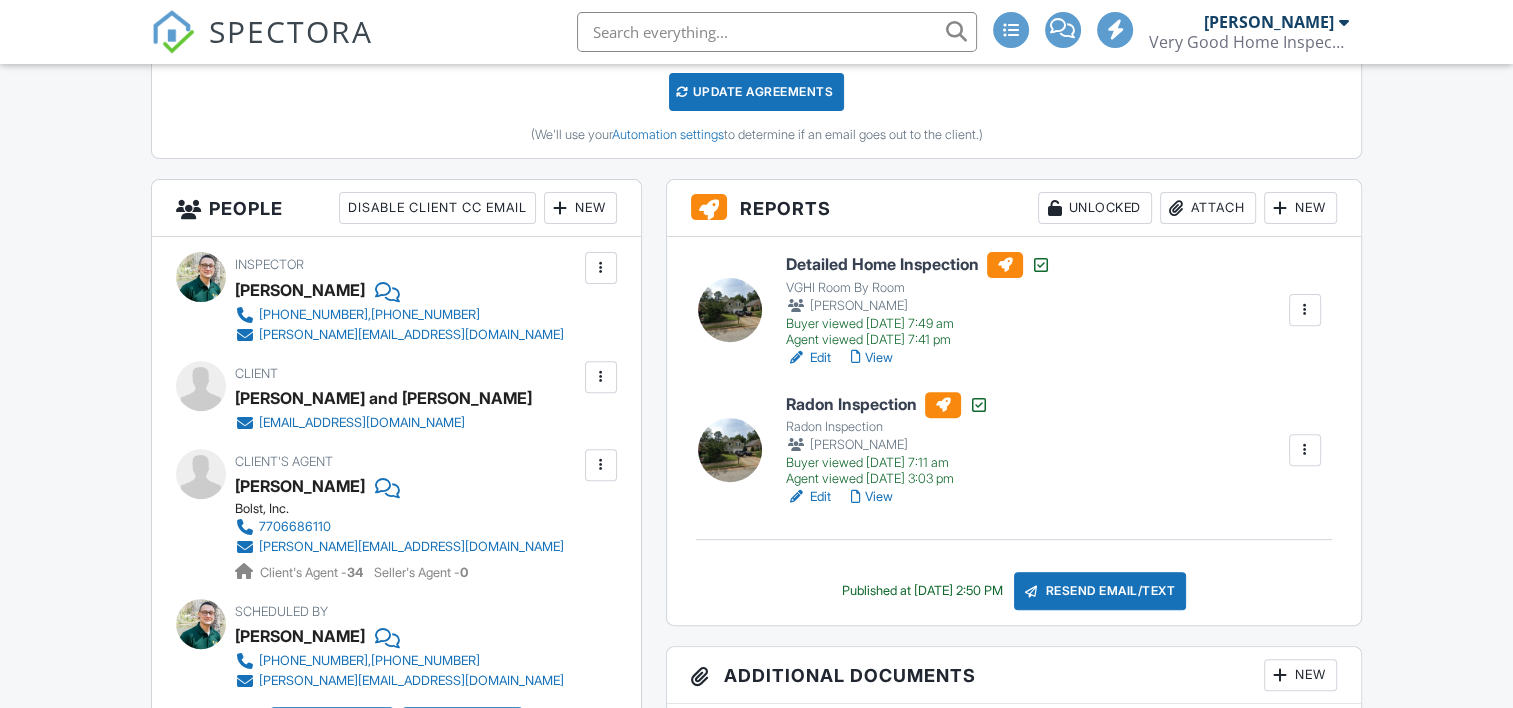 scroll, scrollTop: 637, scrollLeft: 0, axis: vertical 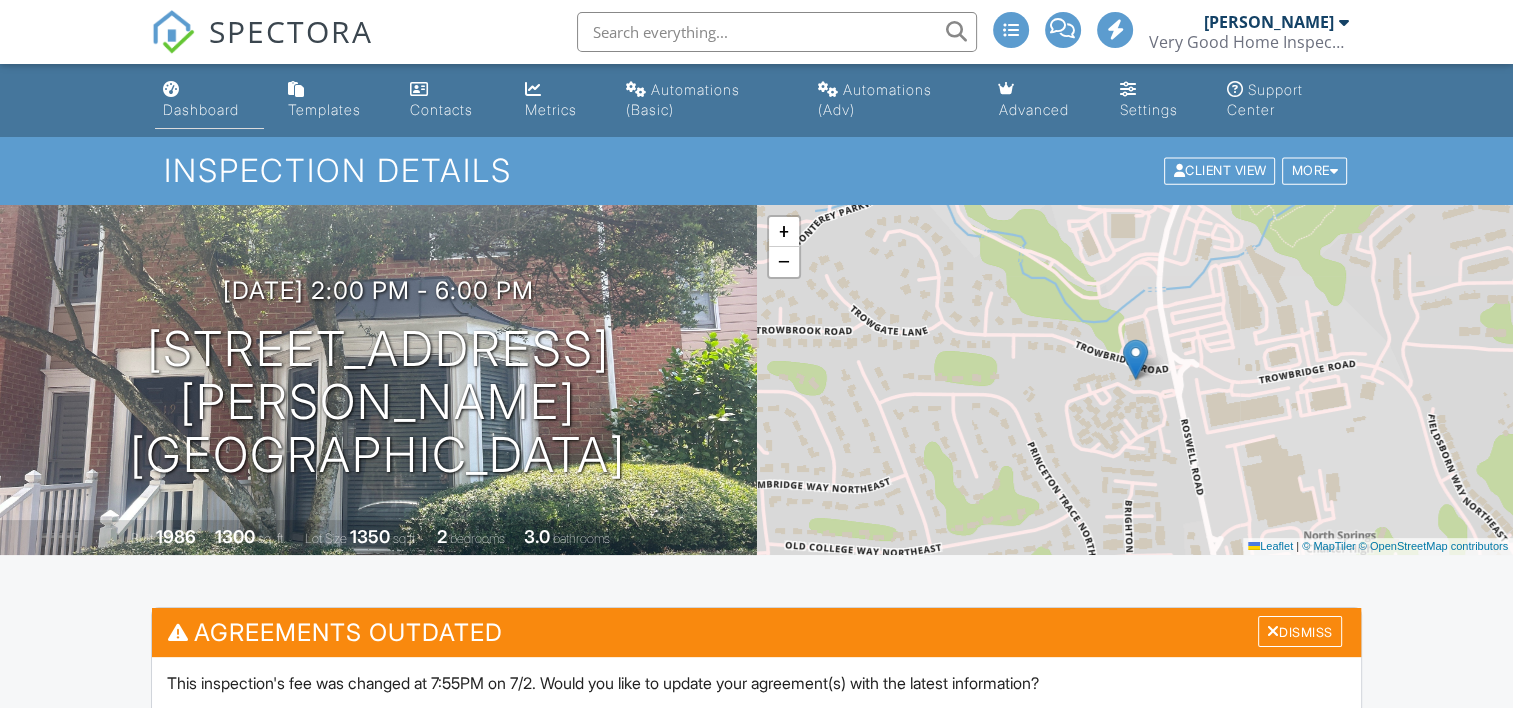 click on "Dashboard" at bounding box center [201, 109] 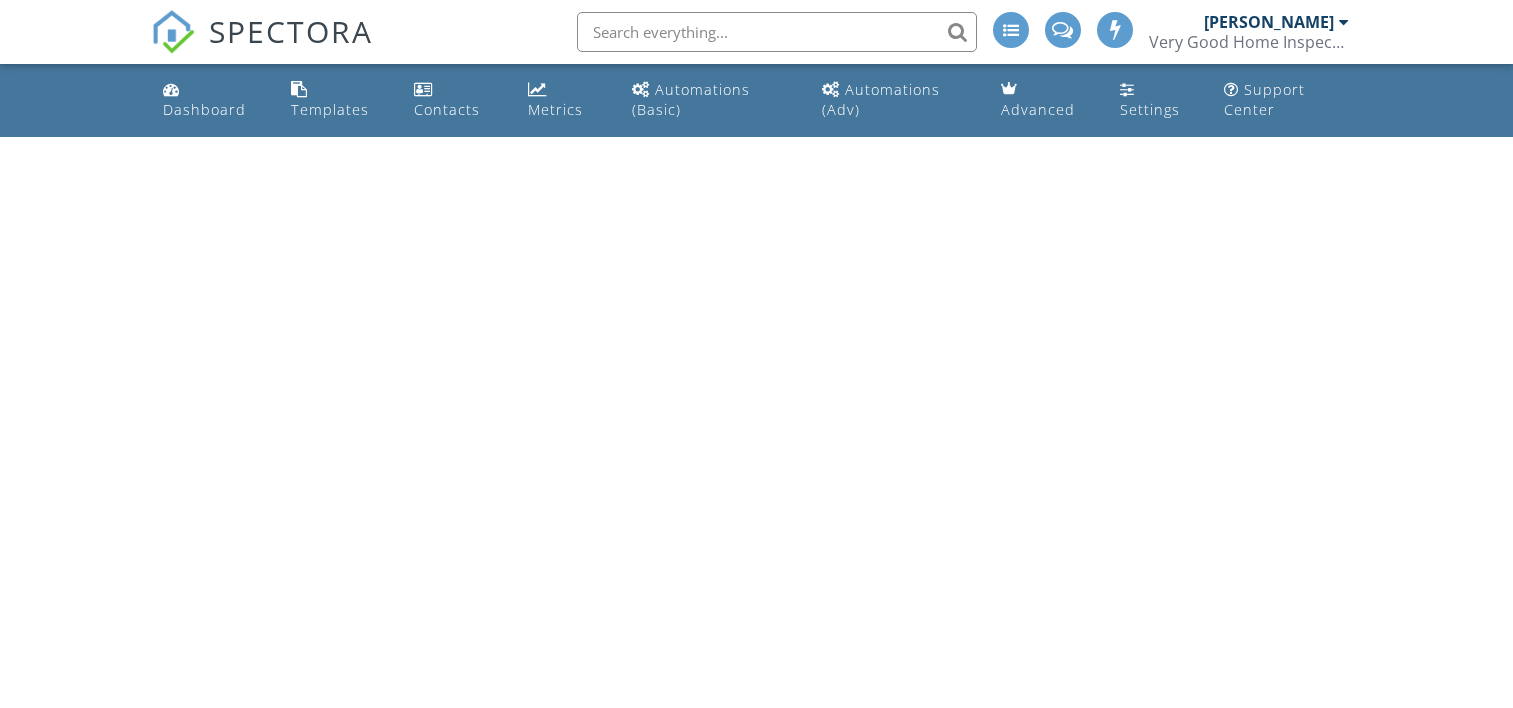 scroll, scrollTop: 0, scrollLeft: 0, axis: both 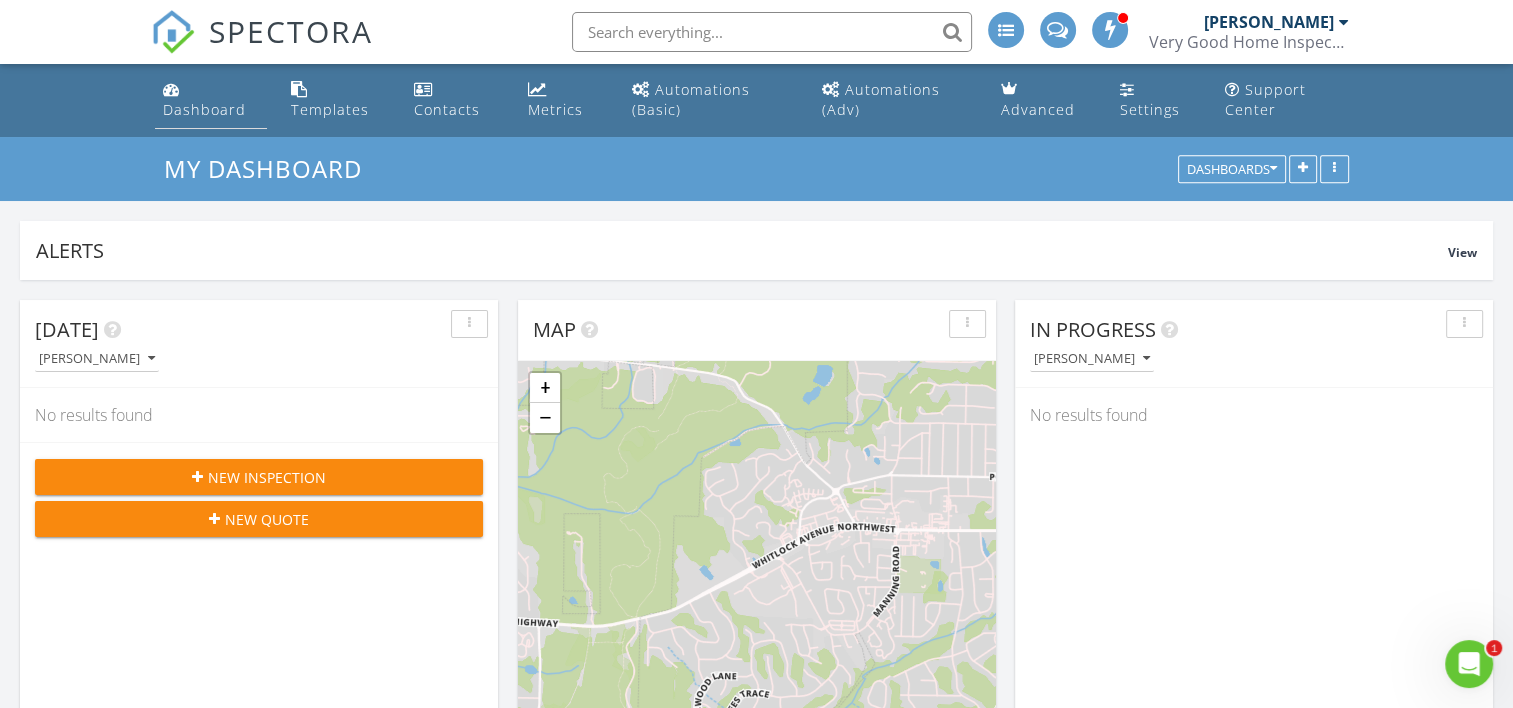 click on "Dashboard" at bounding box center (204, 109) 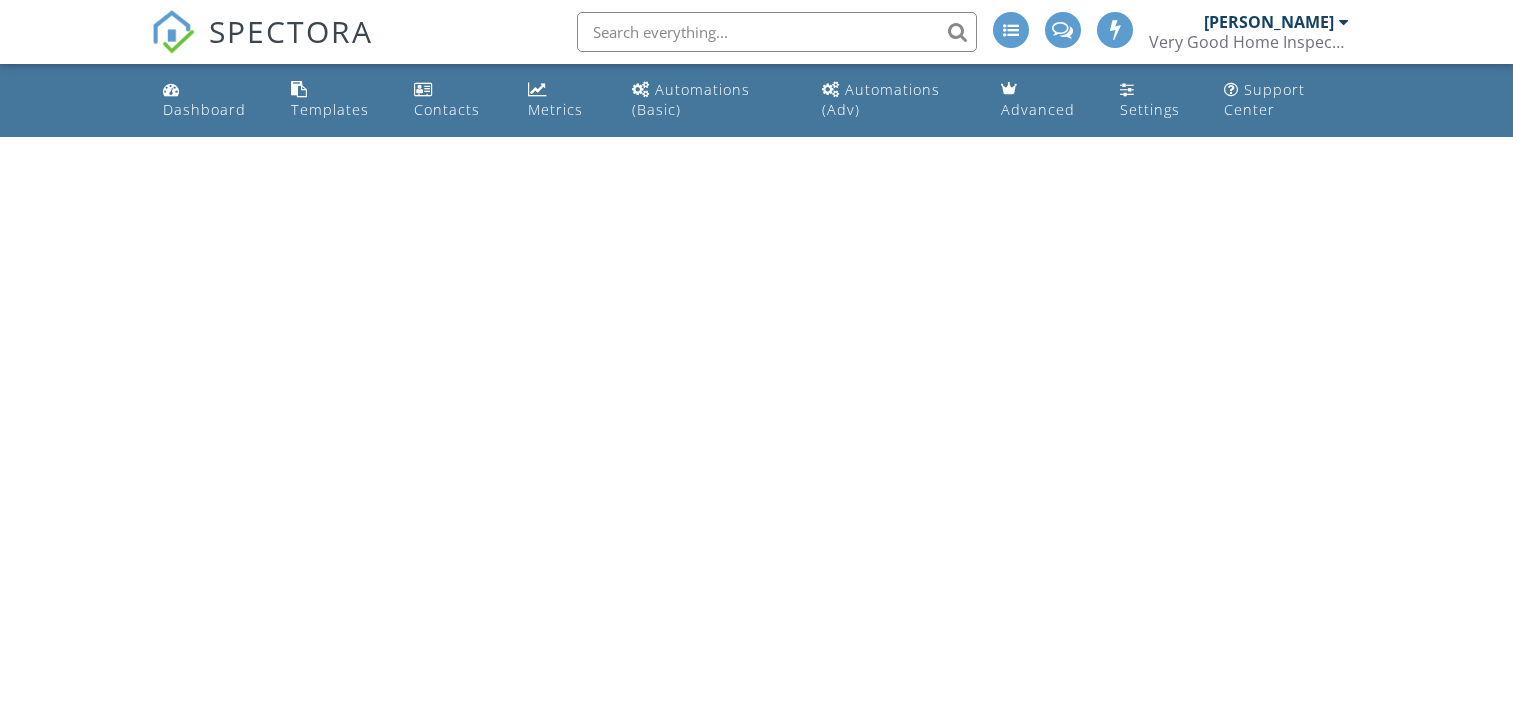 scroll, scrollTop: 0, scrollLeft: 0, axis: both 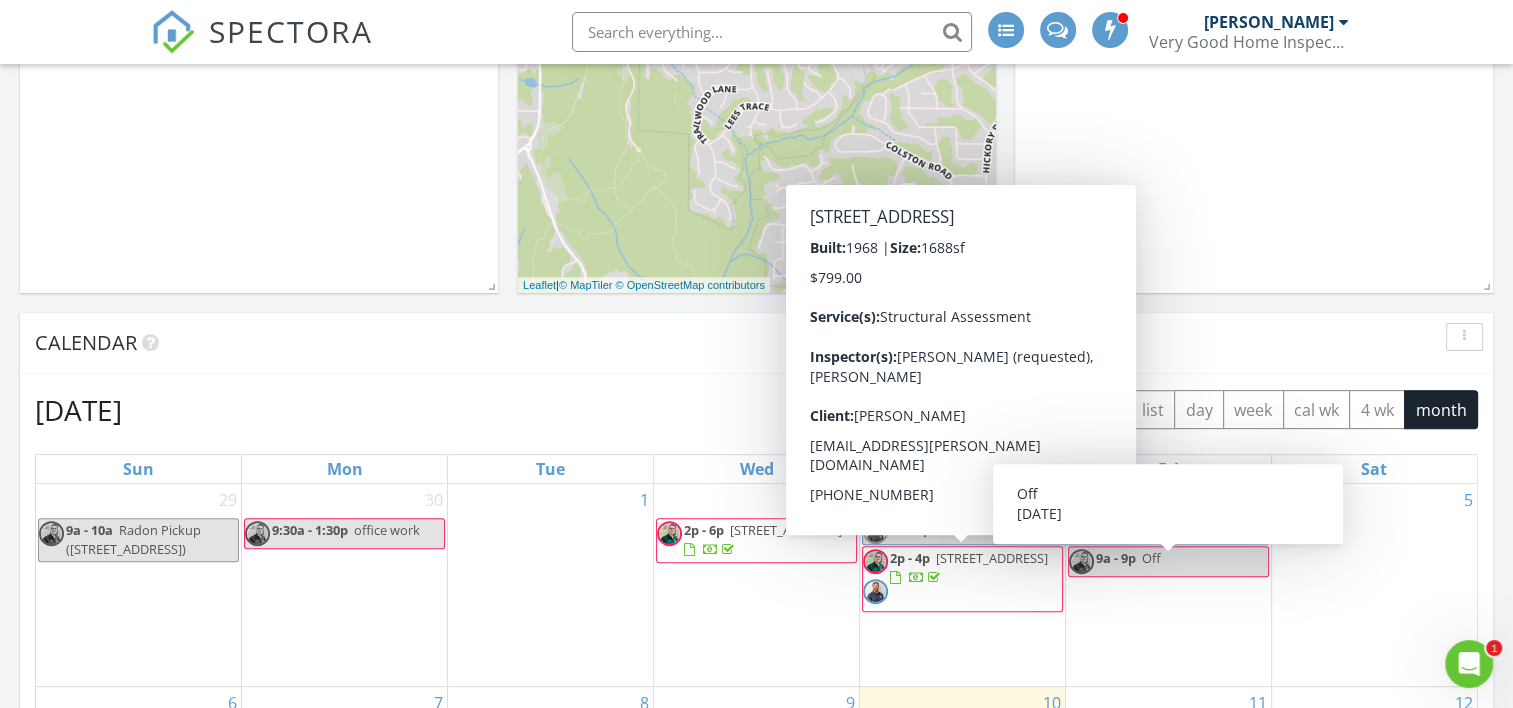 click on "In Progress
Chad Atcheson
No results found" at bounding box center [1254, 3] 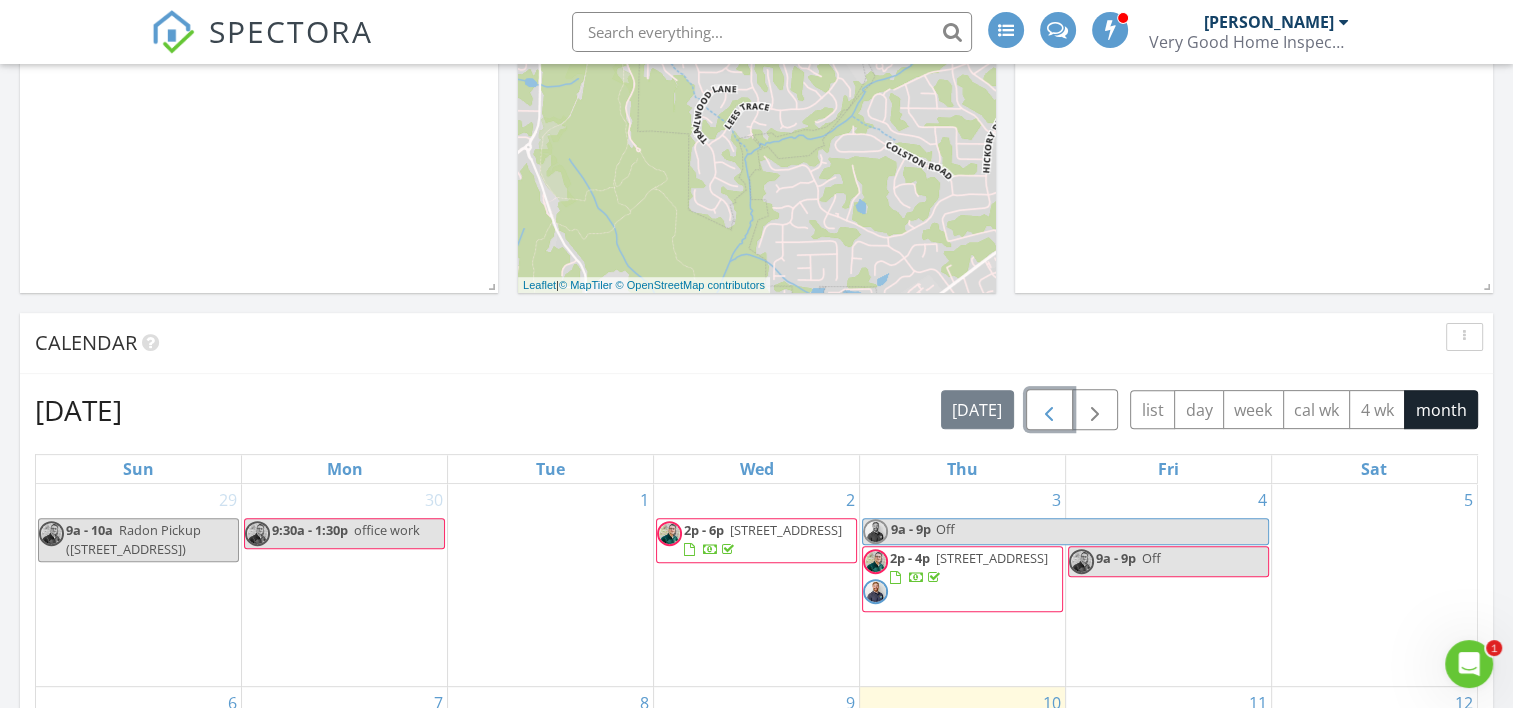 click at bounding box center [1049, 410] 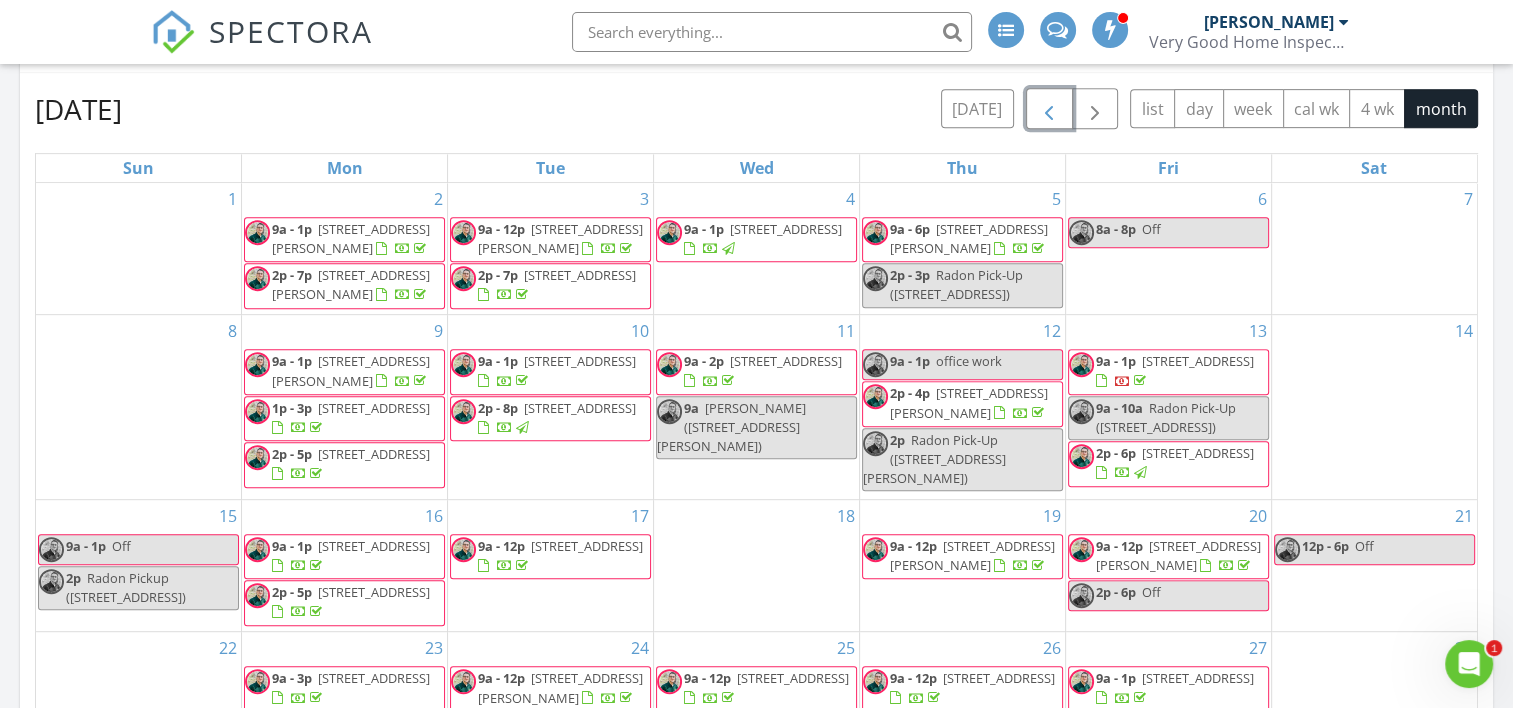 scroll, scrollTop: 888, scrollLeft: 0, axis: vertical 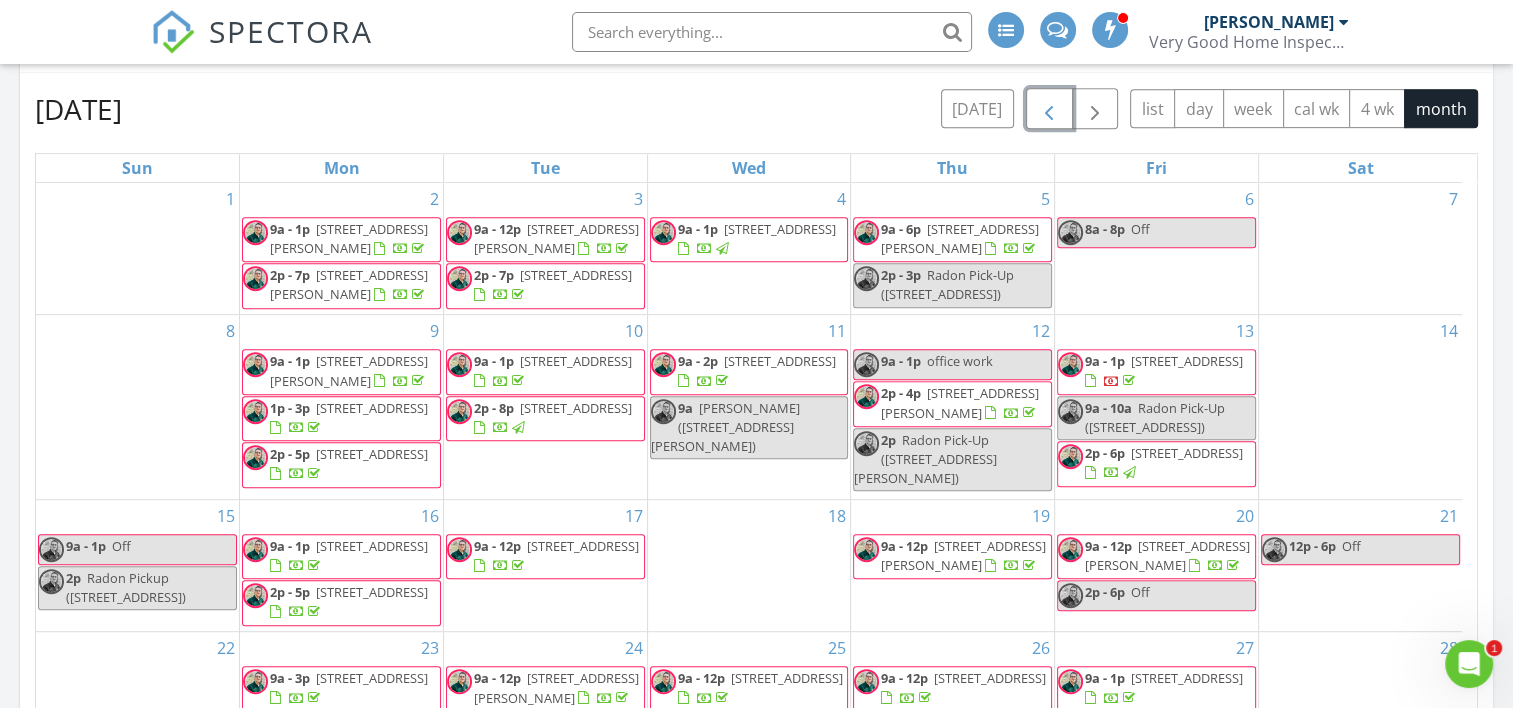 click on "9a - 12p" at bounding box center (497, 546) 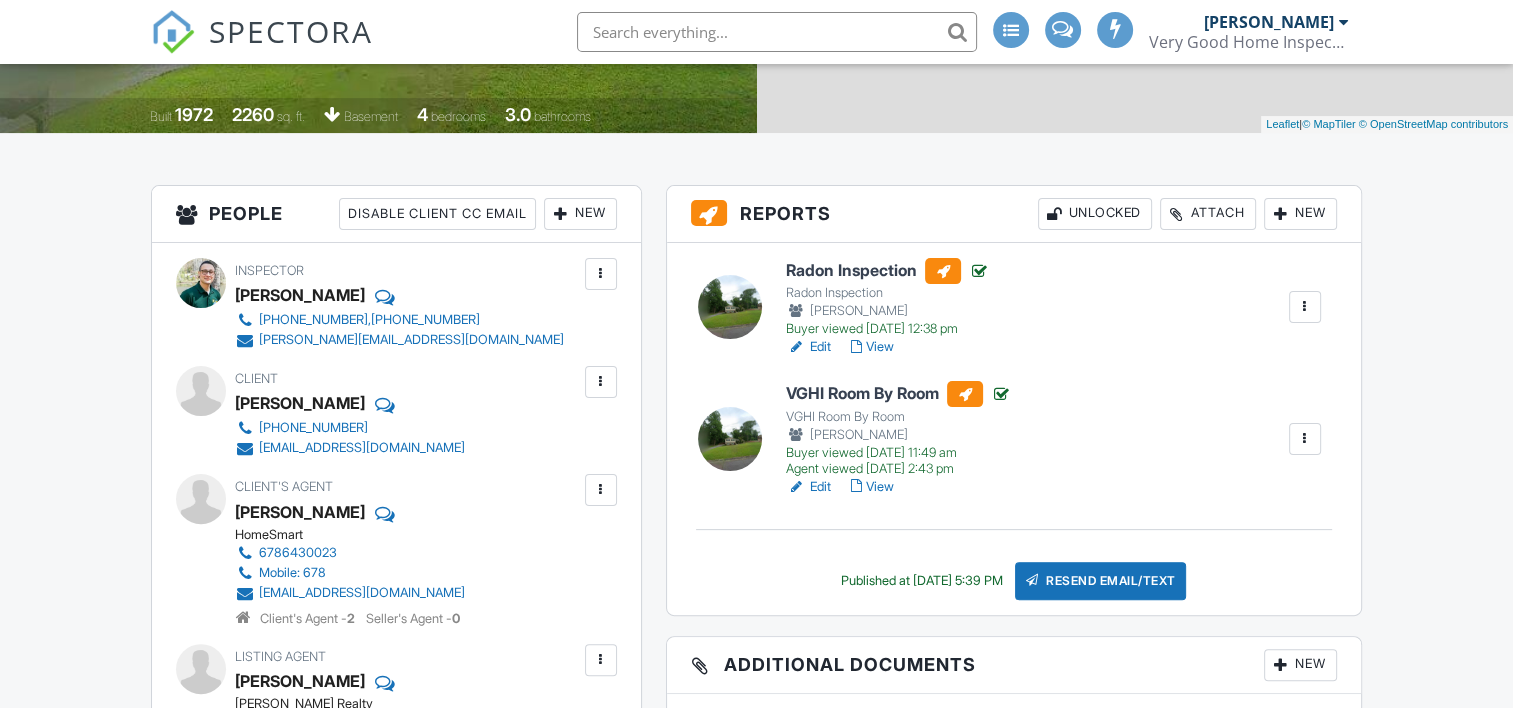 scroll, scrollTop: 456, scrollLeft: 0, axis: vertical 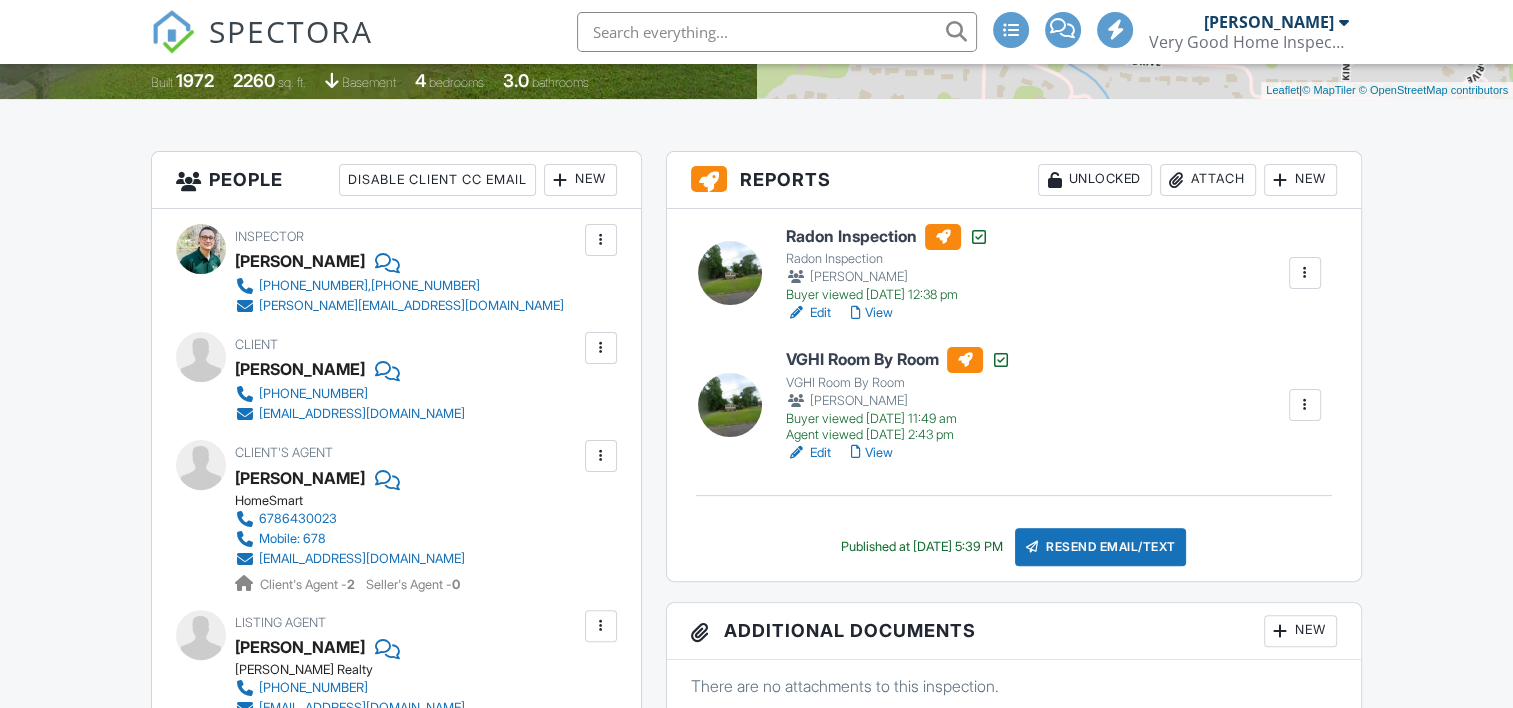 click on "View" at bounding box center [872, 313] 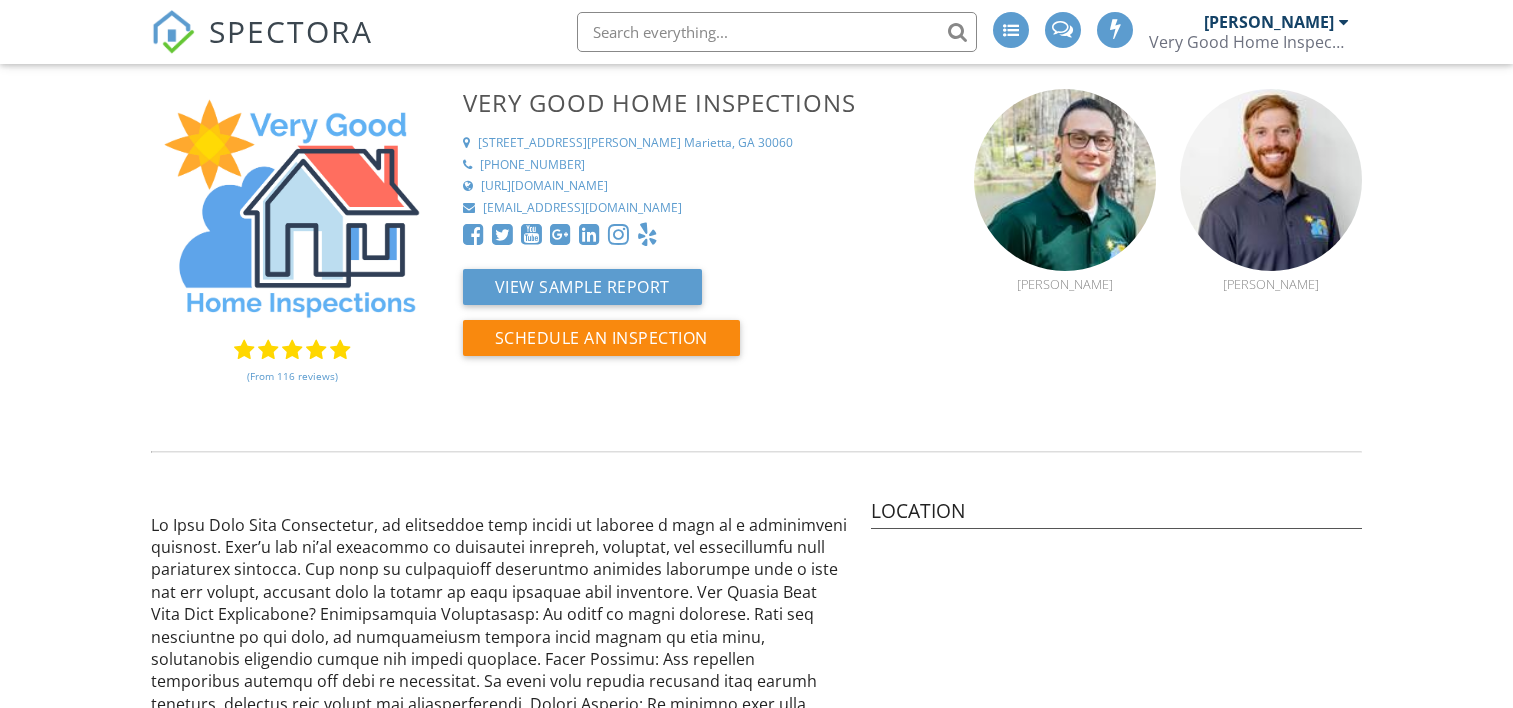 scroll, scrollTop: 0, scrollLeft: 0, axis: both 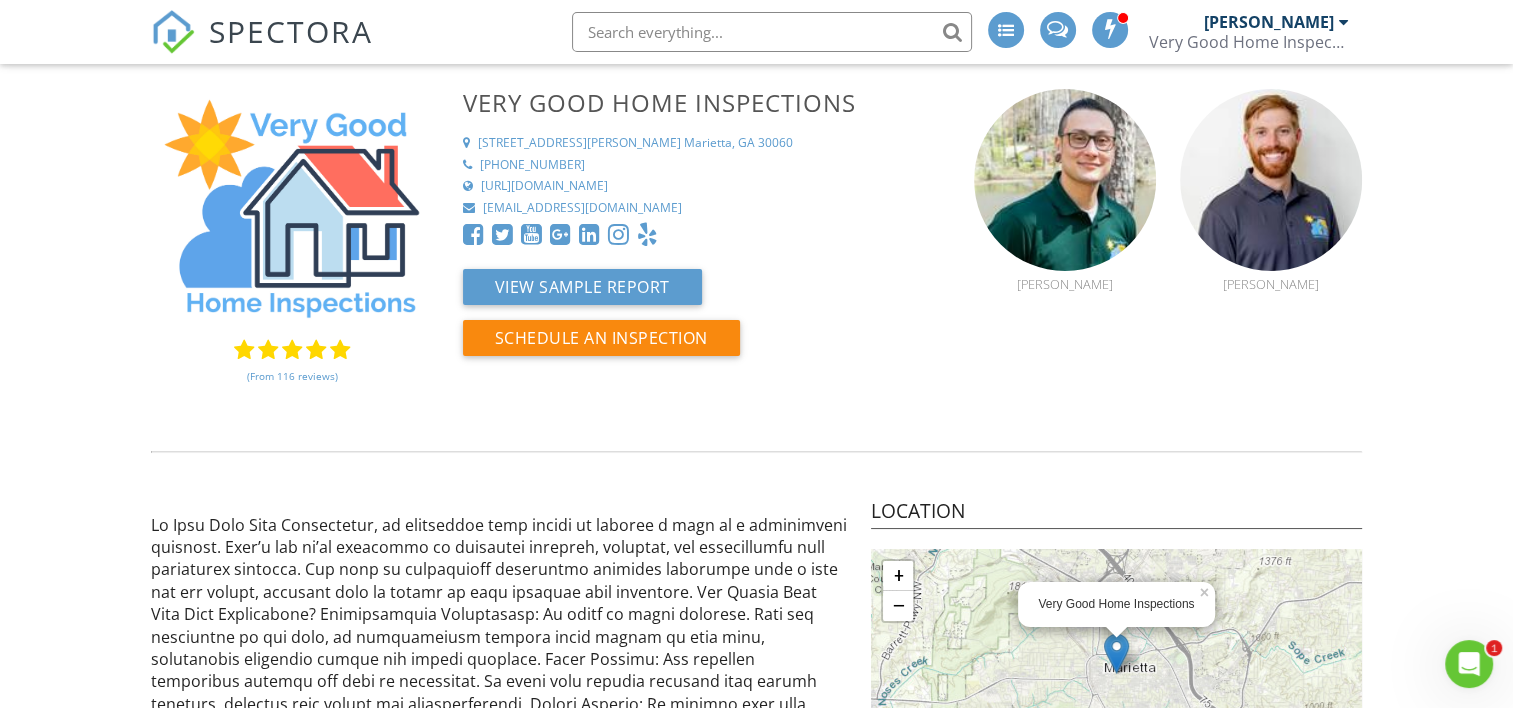click on "SPECTORA" at bounding box center [291, 31] 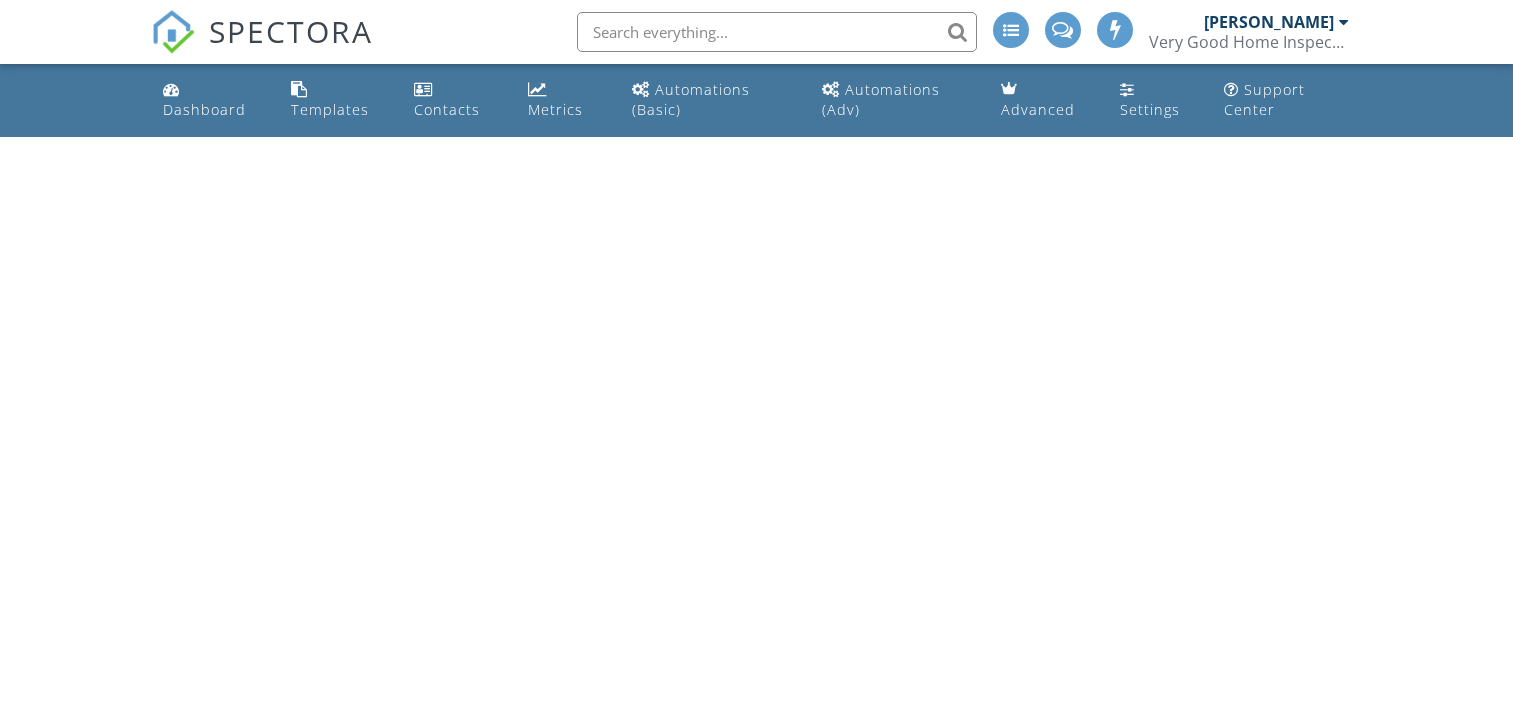 scroll, scrollTop: 0, scrollLeft: 0, axis: both 